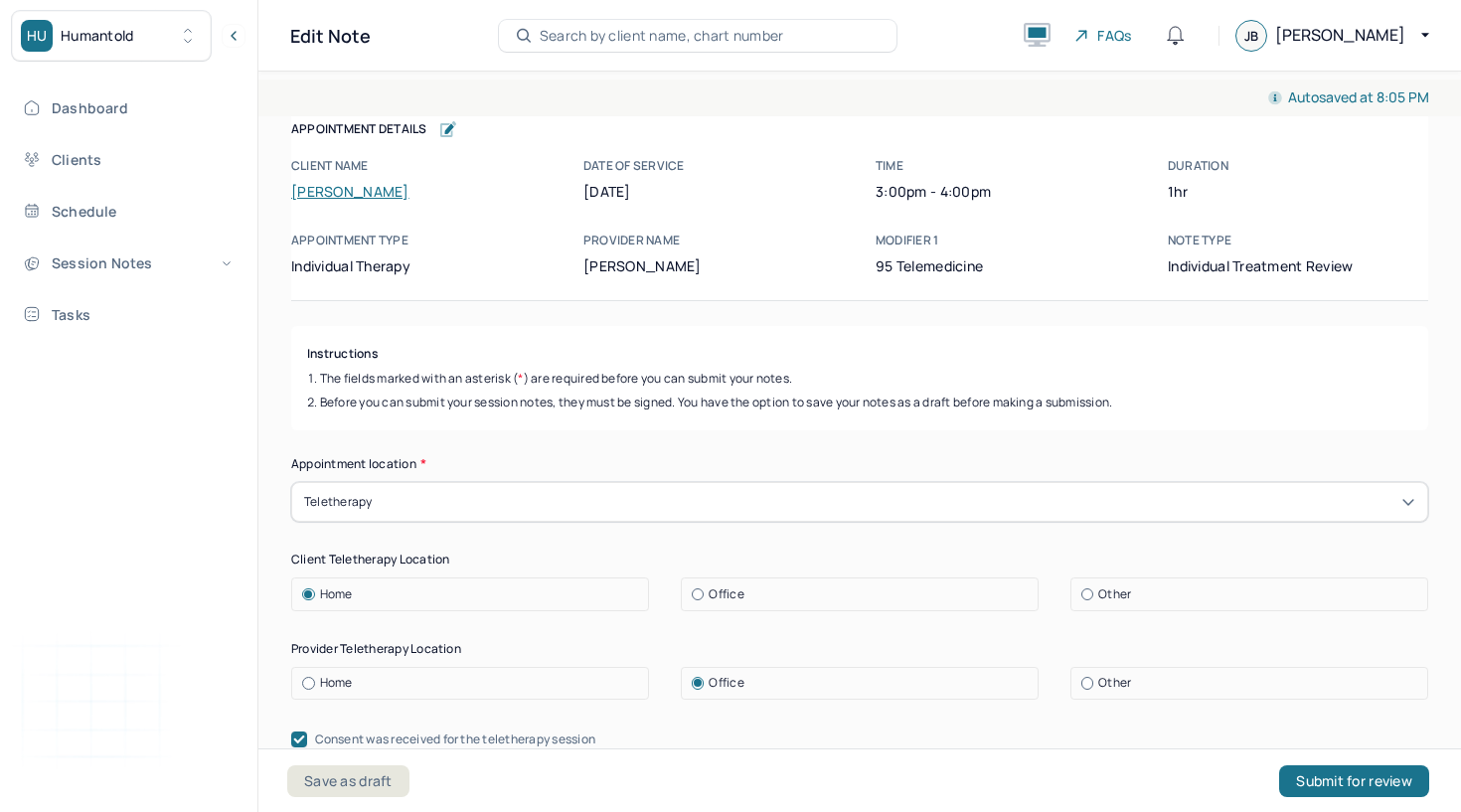 scroll, scrollTop: 0, scrollLeft: 0, axis: both 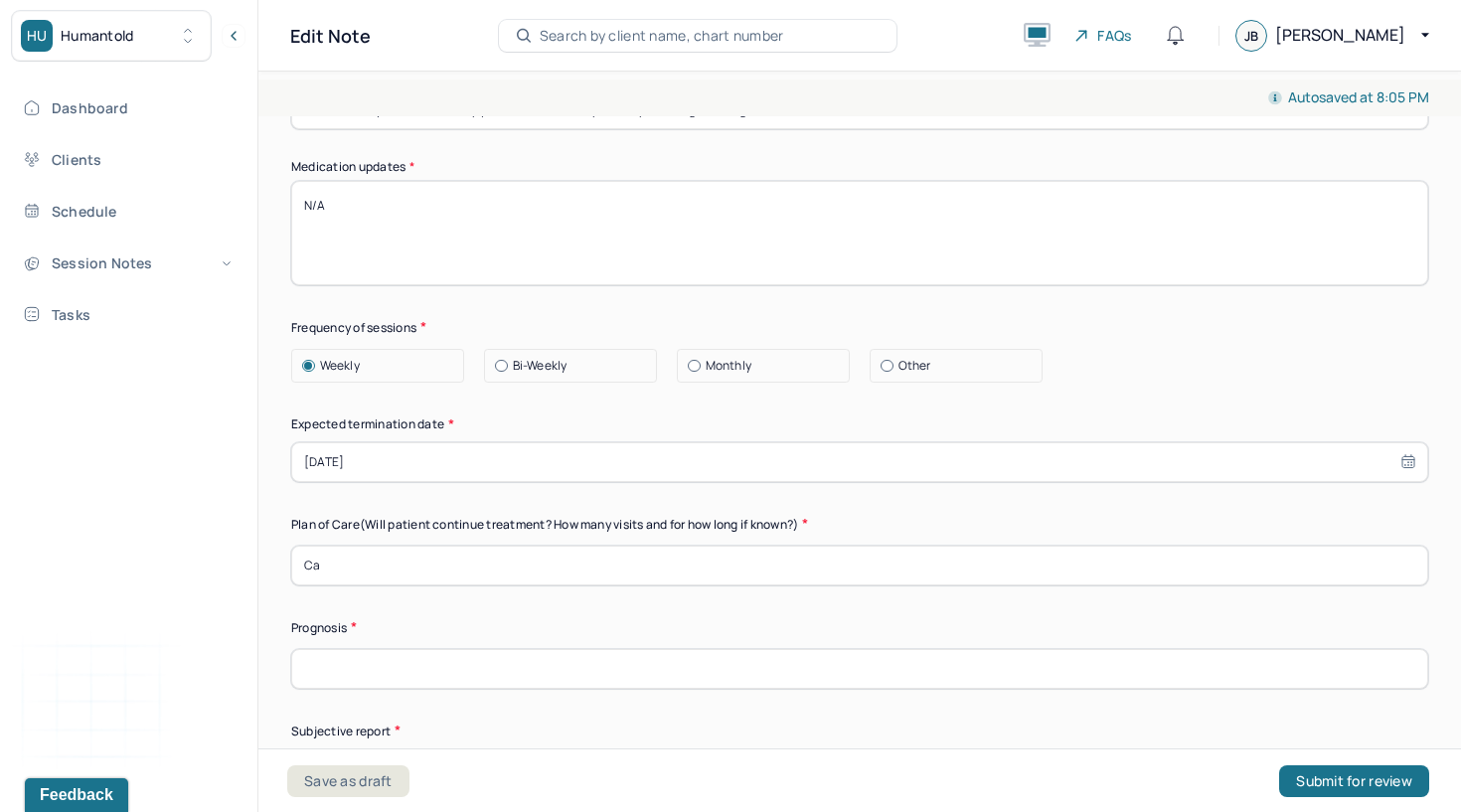 click on "Ca" at bounding box center [860, 566] 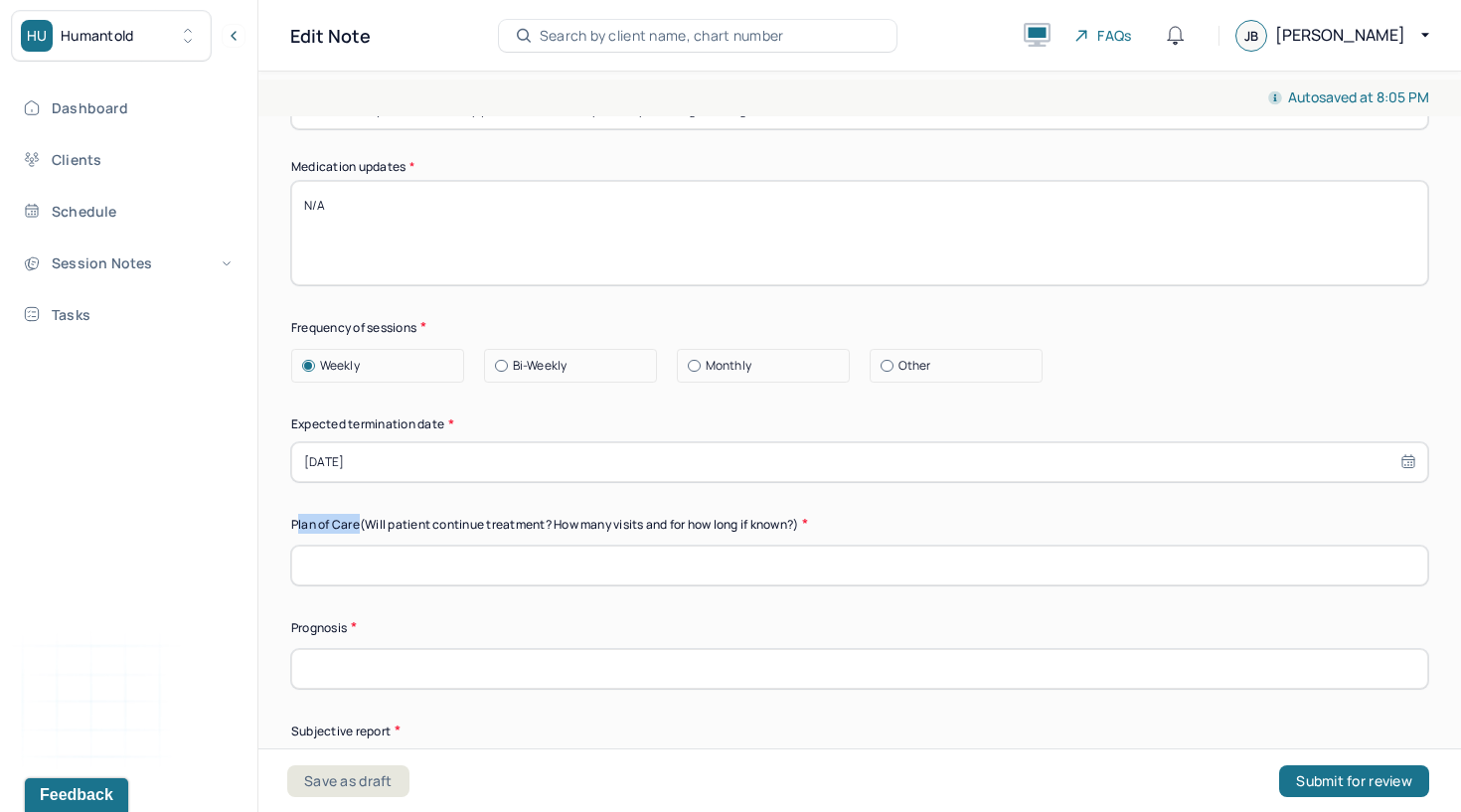 drag, startPoint x: 363, startPoint y: 510, endPoint x: 297, endPoint y: 508, distance: 66.0303 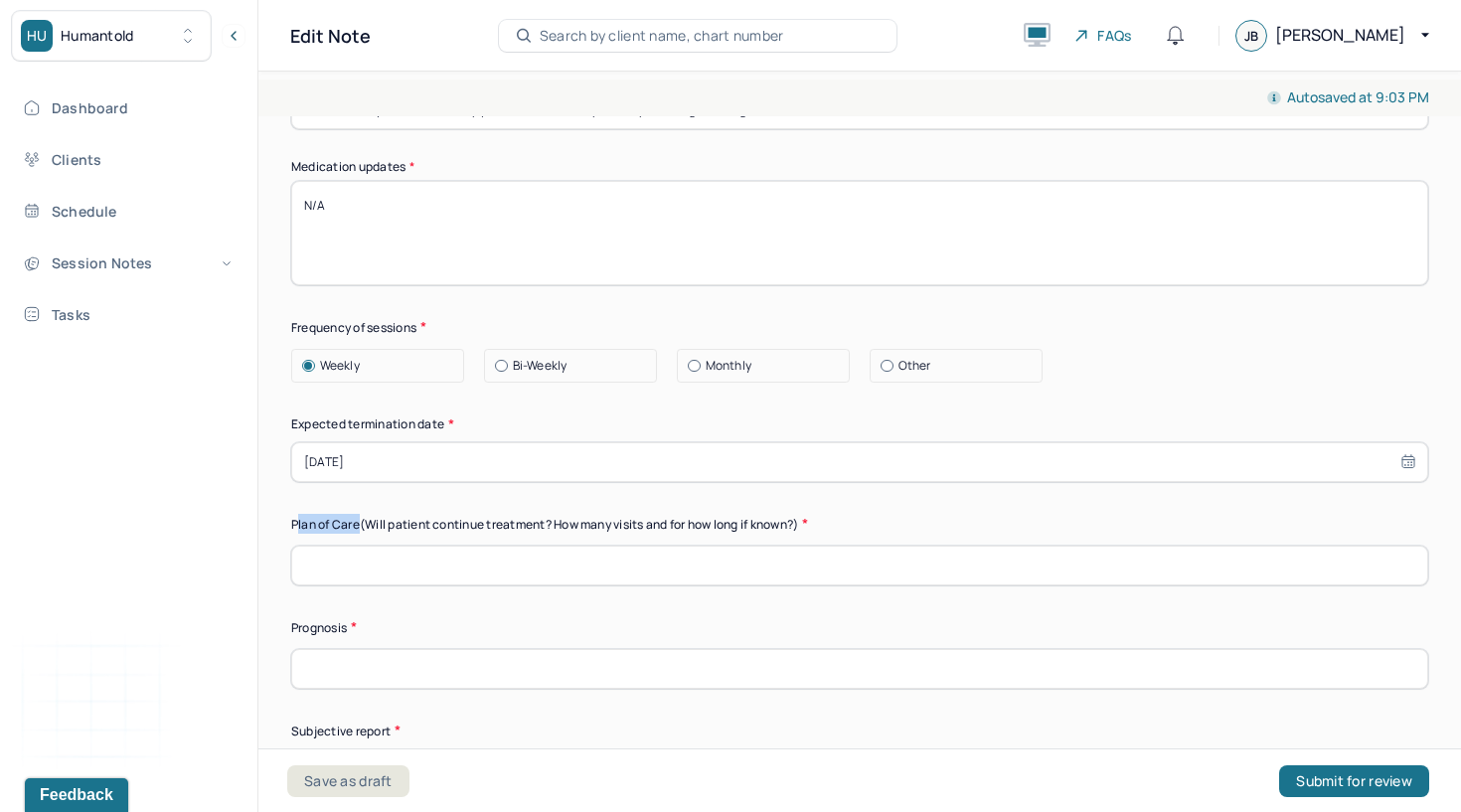 click on "Plan of Care (Will patient continue treatment? How many visits and for how long if known?)" at bounding box center (860, 524) 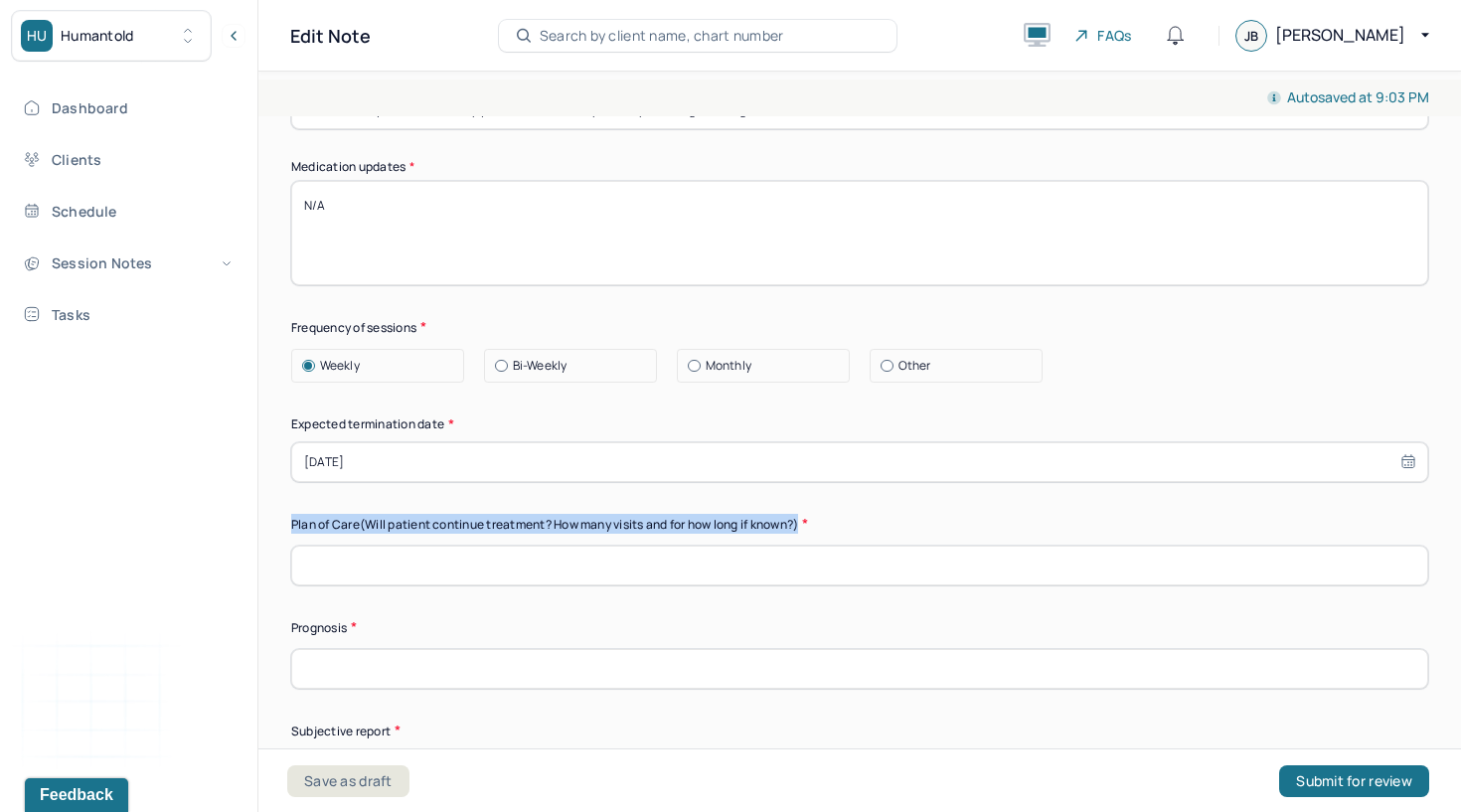 drag, startPoint x: 293, startPoint y: 501, endPoint x: 787, endPoint y: 524, distance: 494.53514 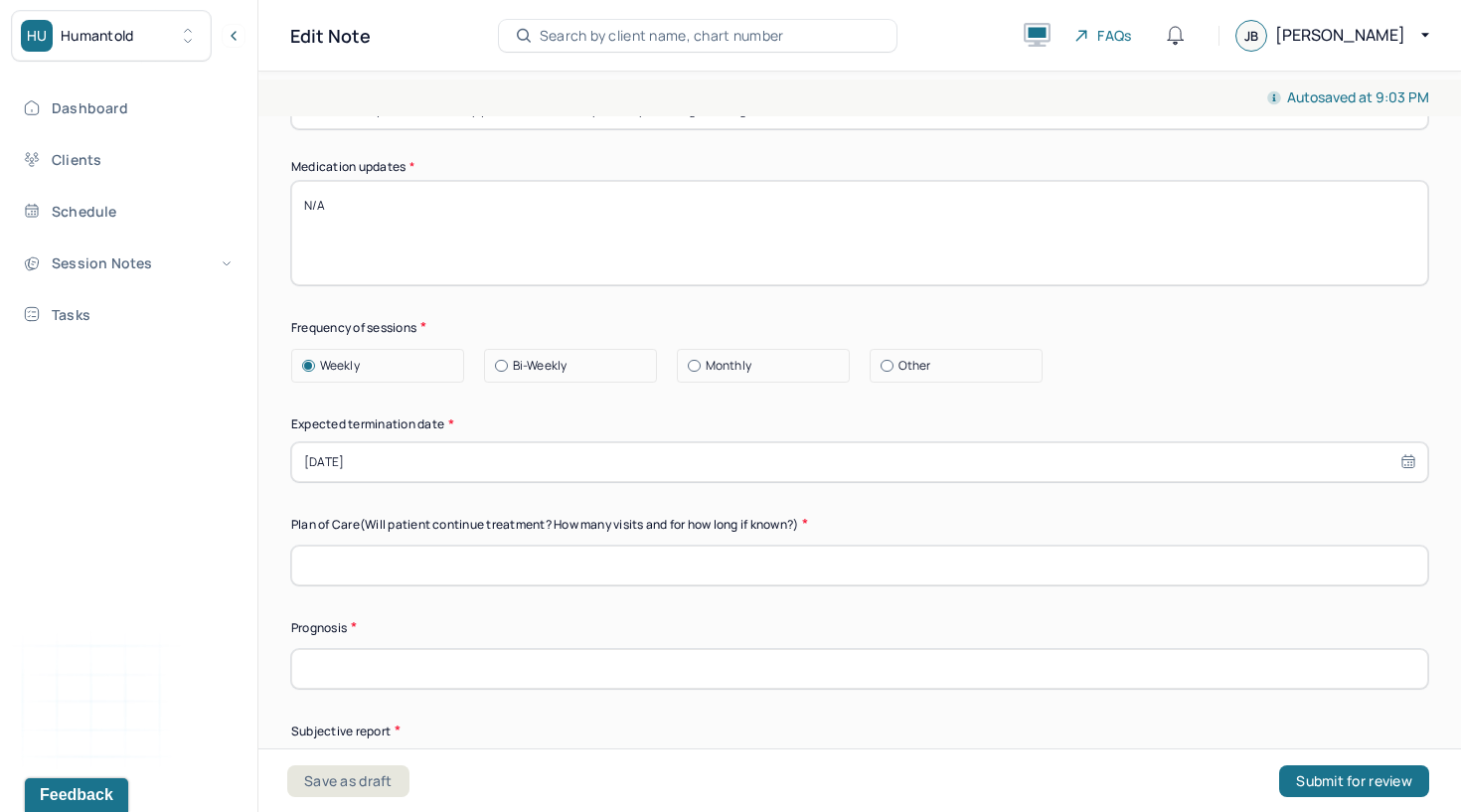 click at bounding box center (860, 566) 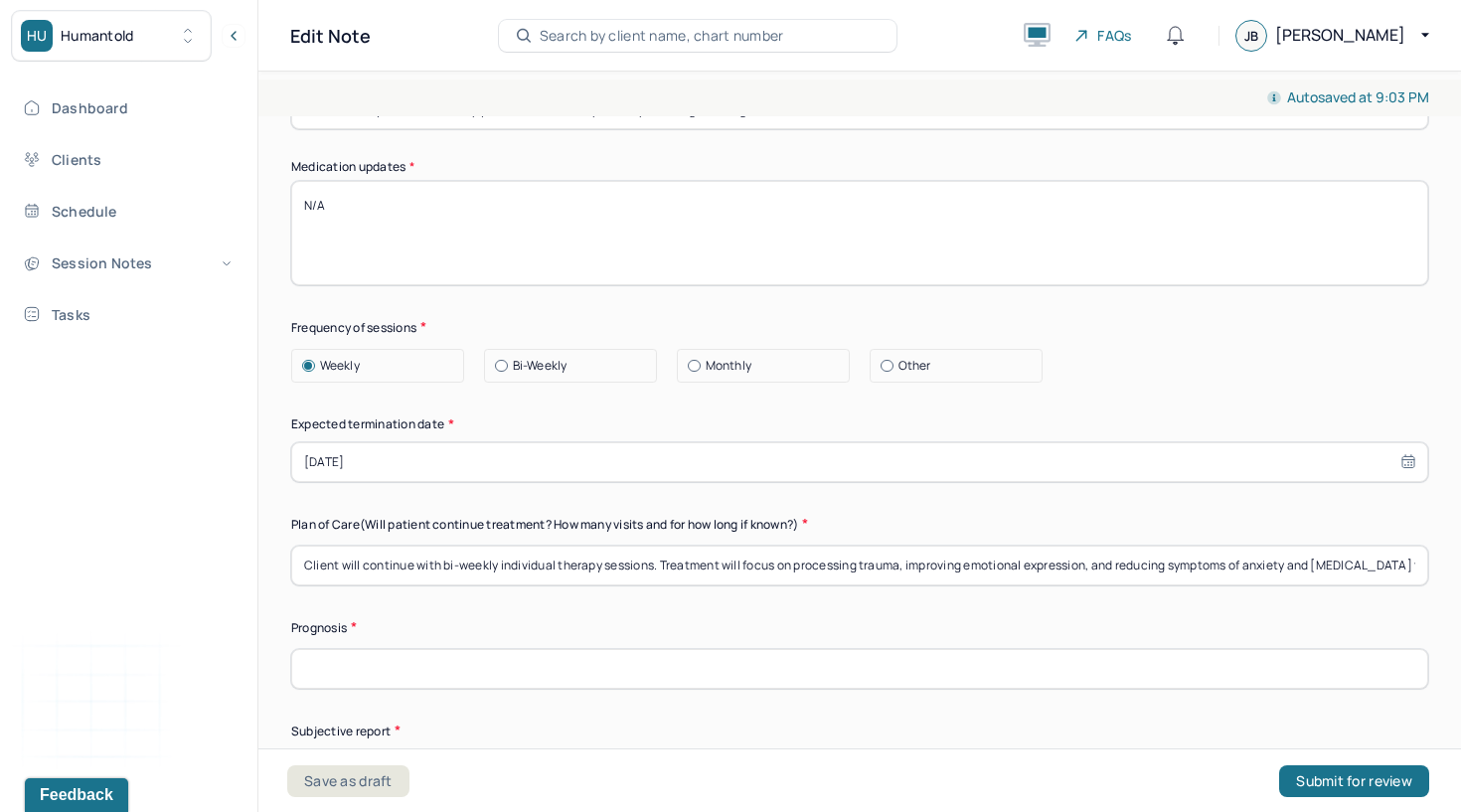 click on "Client will continue with bi-weekly individual therapy sessions. Treatment will focus on processing trauma, improving emotional expression, and reducing symptoms of anxiety and [MEDICAL_DATA] through trauma-informed care and CBT approaches" at bounding box center [860, 566] 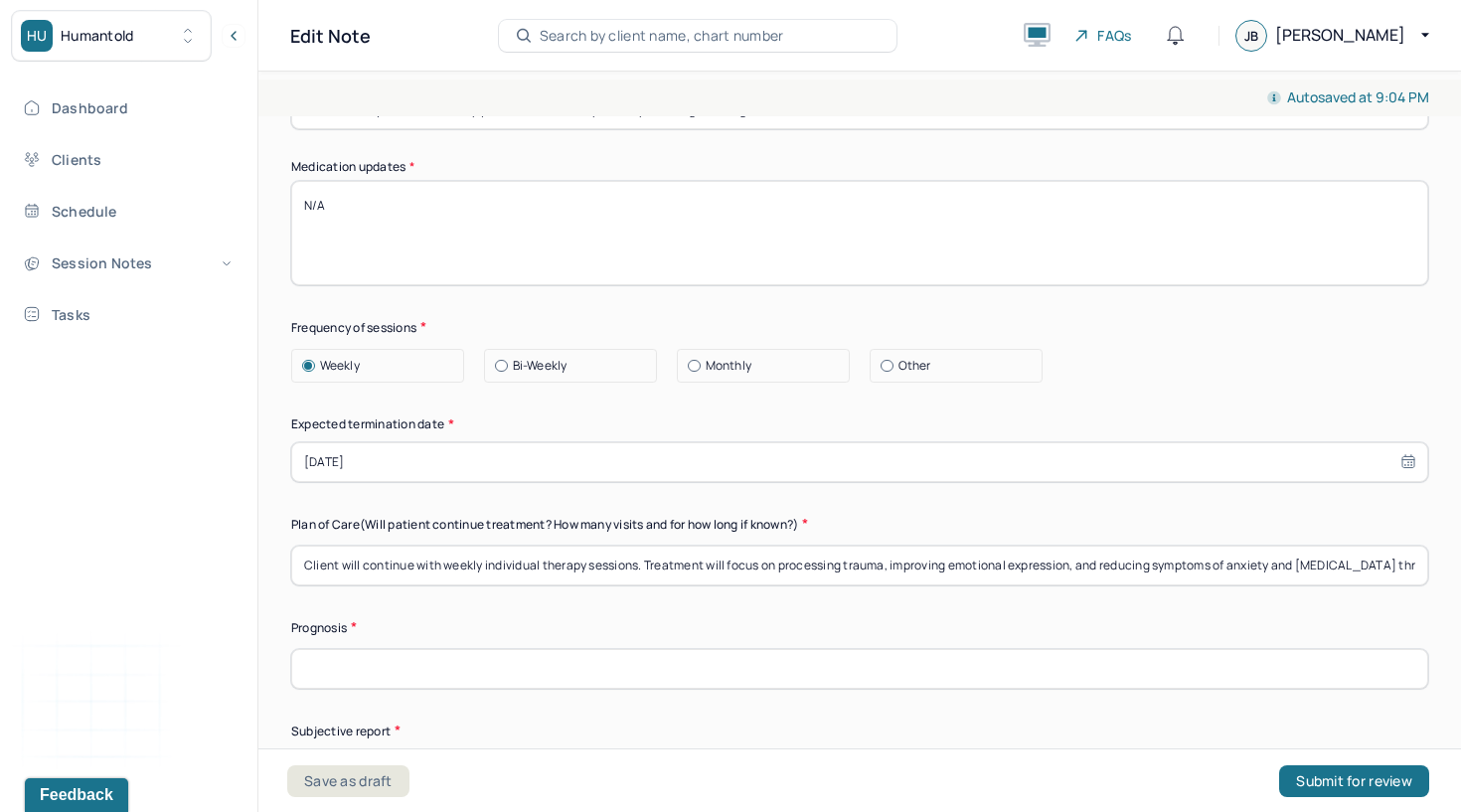 click on "Client will continue with weekly individual therapy sessions. Treatment will focus on processing trauma, improving emotional expression, and reducing symptoms of anxiety and [MEDICAL_DATA] through trauma-informed care and CBT approaches" at bounding box center [860, 566] 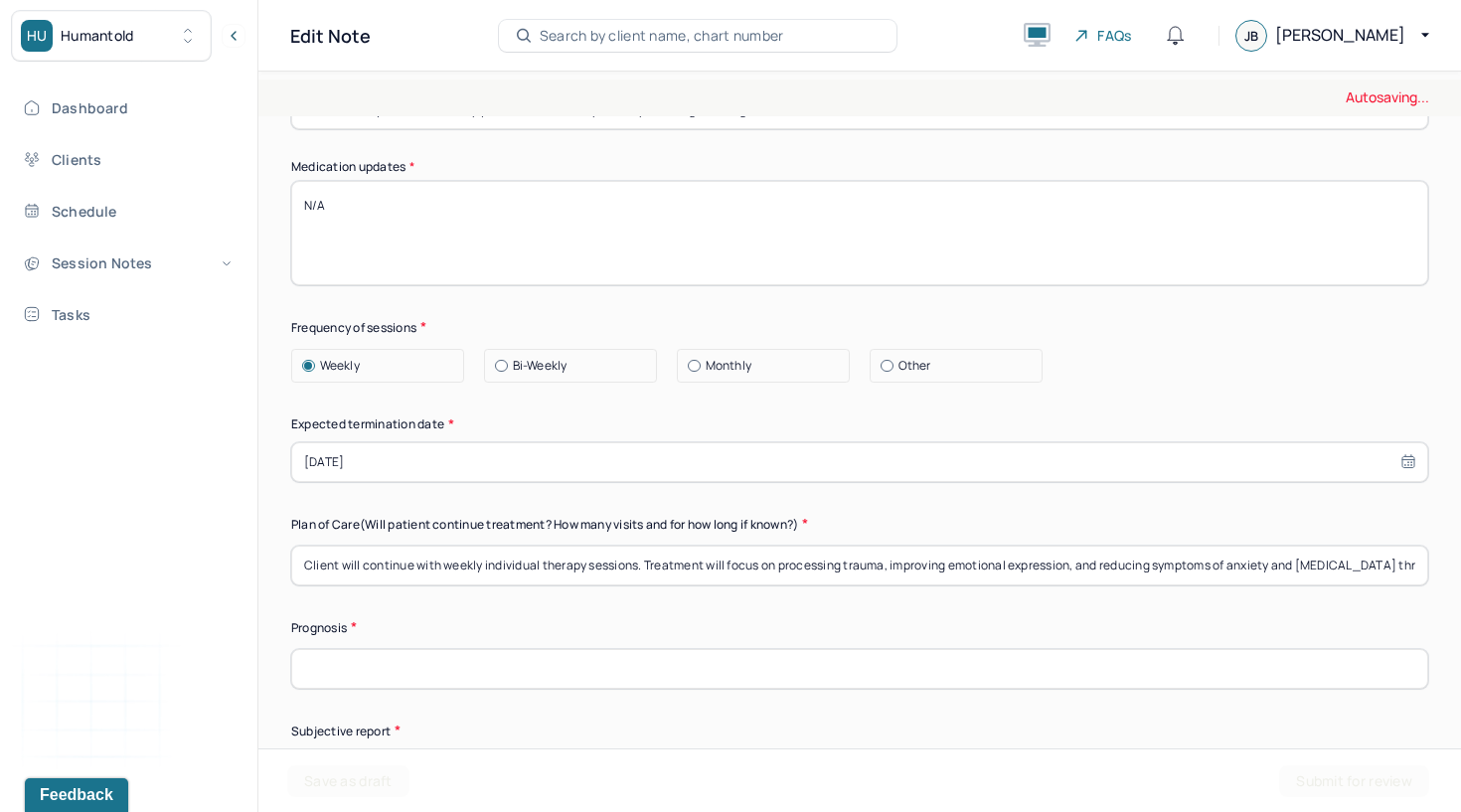 type on "Client will continue with weekly individual therapy sessions. Treatment will focus on processing trauma, improving emotional expression, and reducing symptoms of anxiety and [MEDICAL_DATA] through trauma-informed care and CBT approaches for at least 6 months." 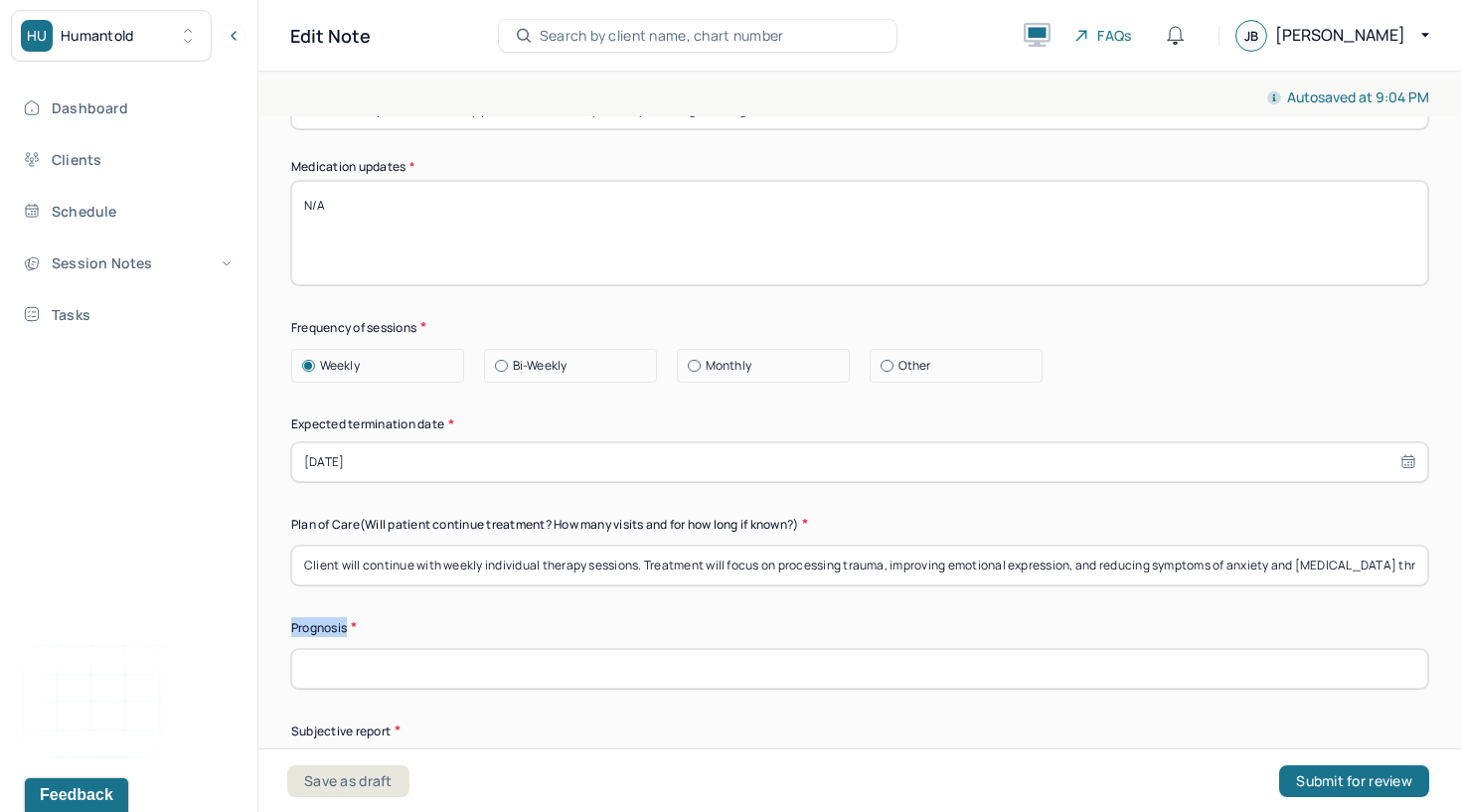 drag, startPoint x: 347, startPoint y: 606, endPoint x: 280, endPoint y: 601, distance: 67.18631 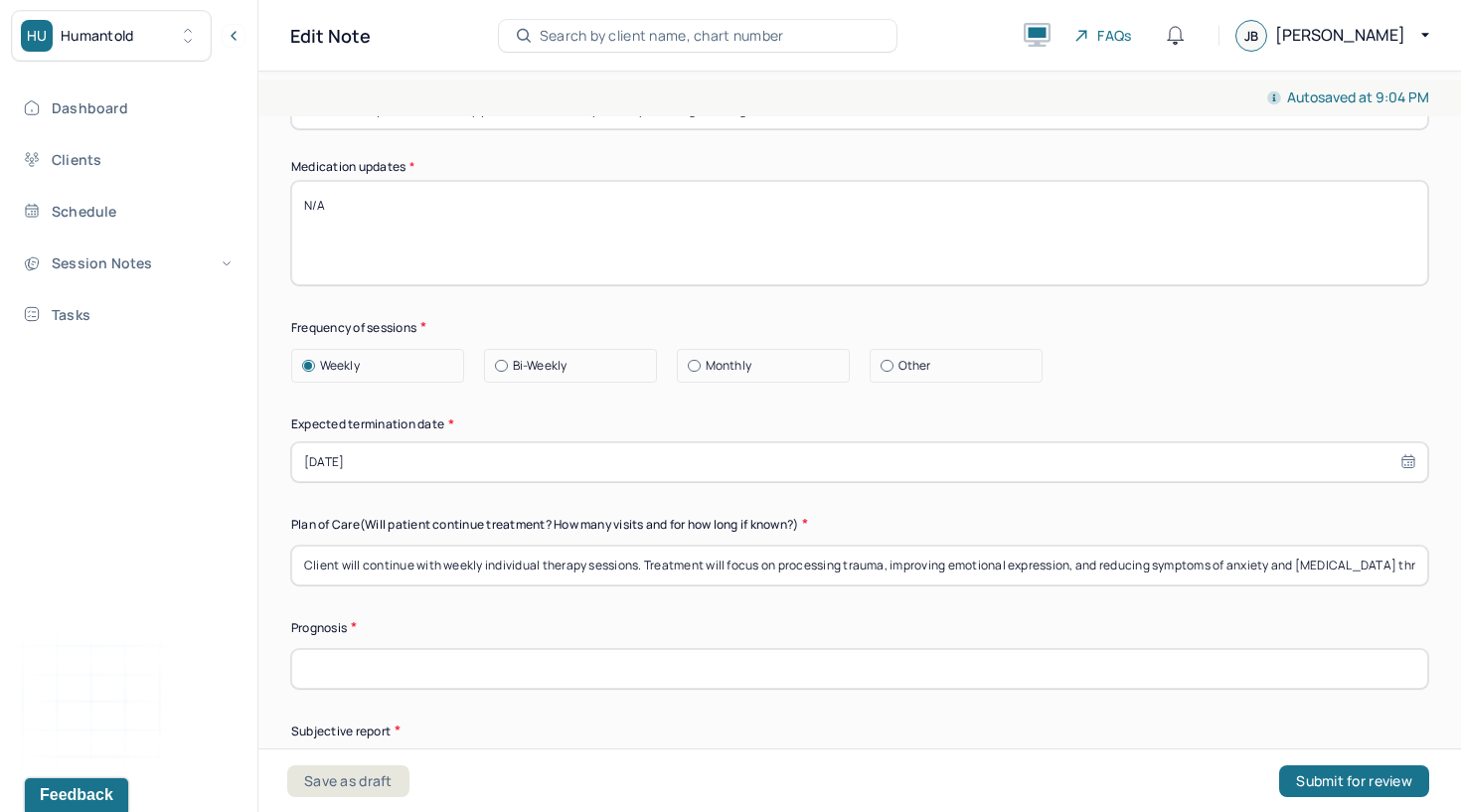 click at bounding box center (860, 669) 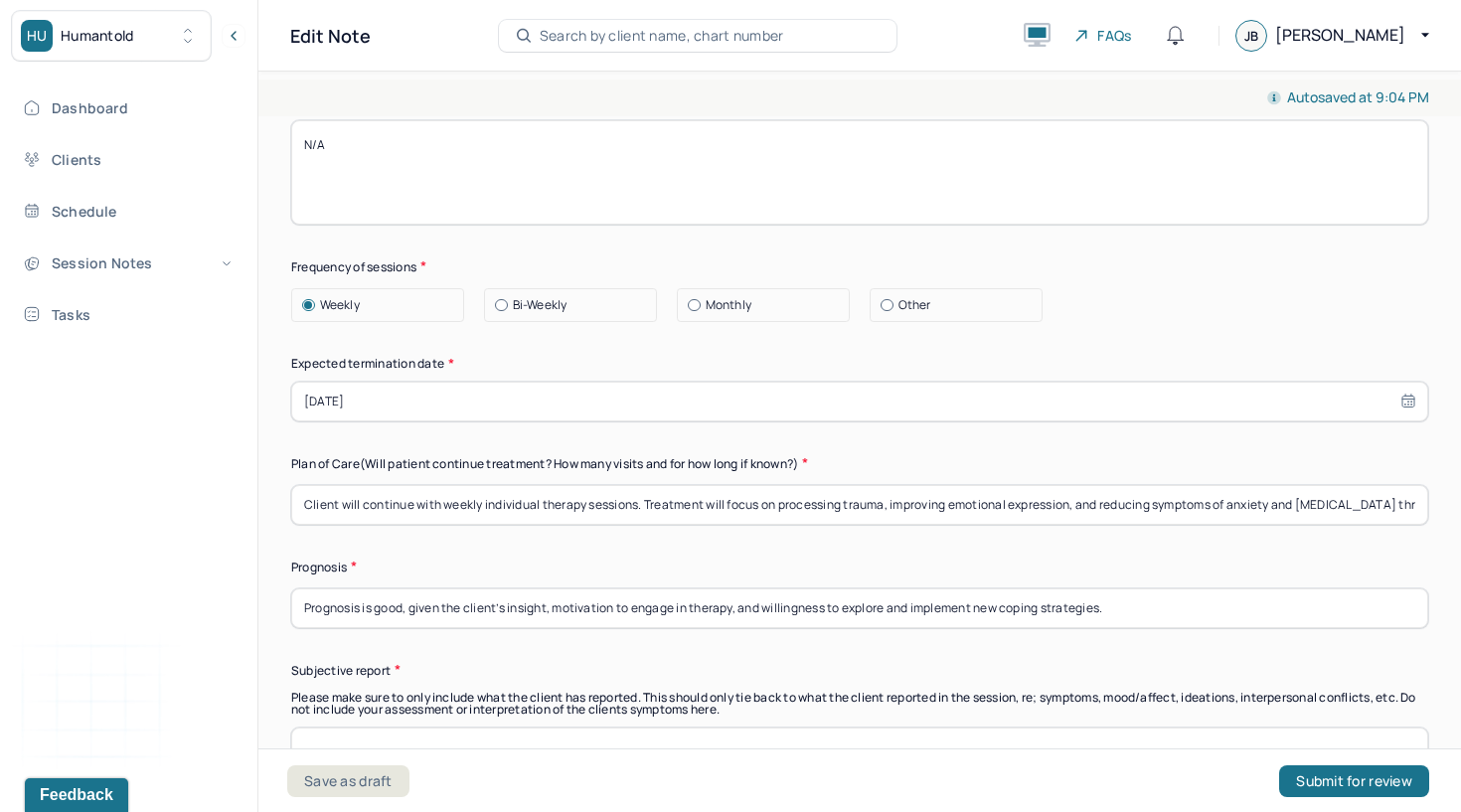 scroll, scrollTop: 5863, scrollLeft: 0, axis: vertical 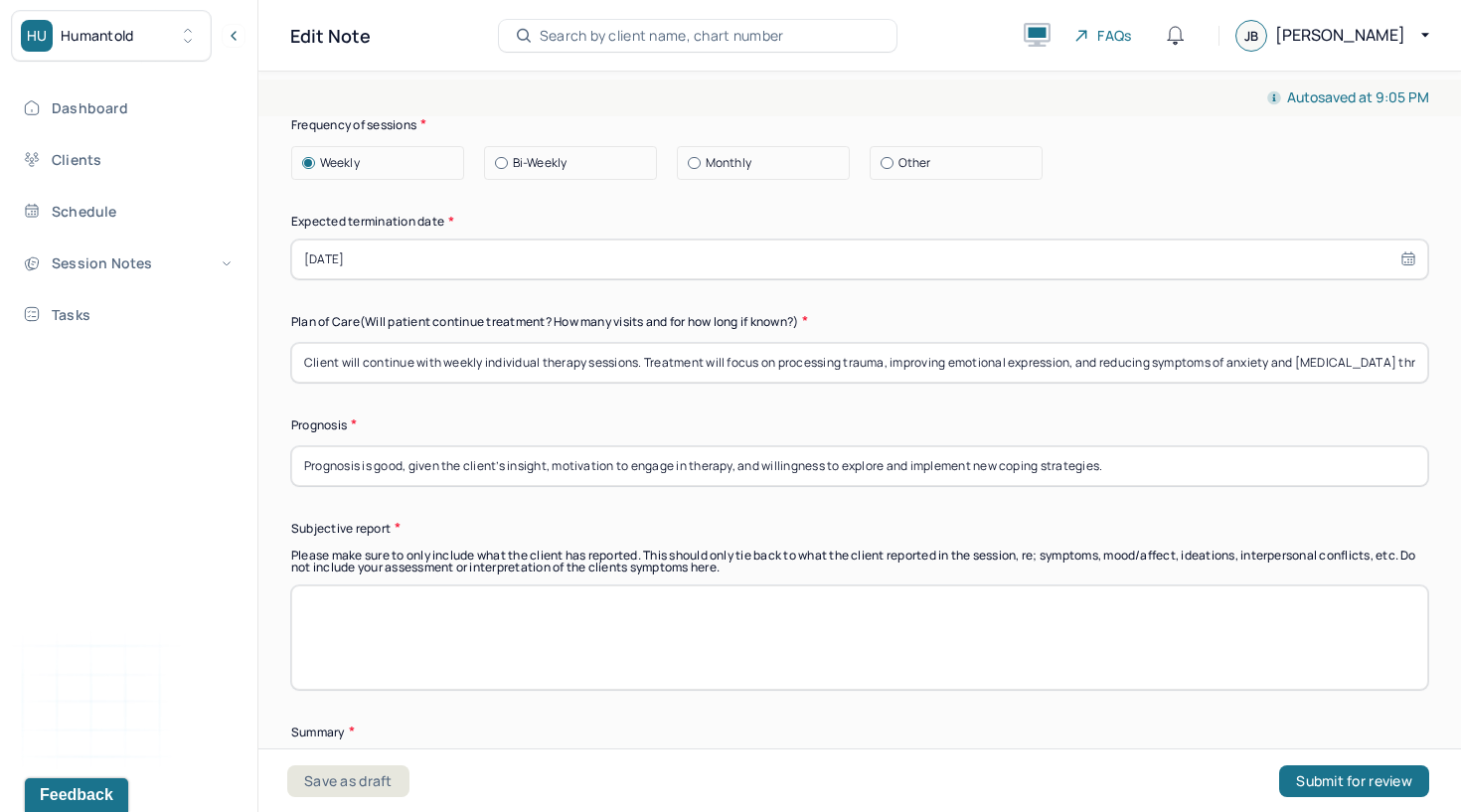 type on "Prognosis is good, given the client’s insight, motivation to engage in therapy, and willingness to explore and implement new coping strategies." 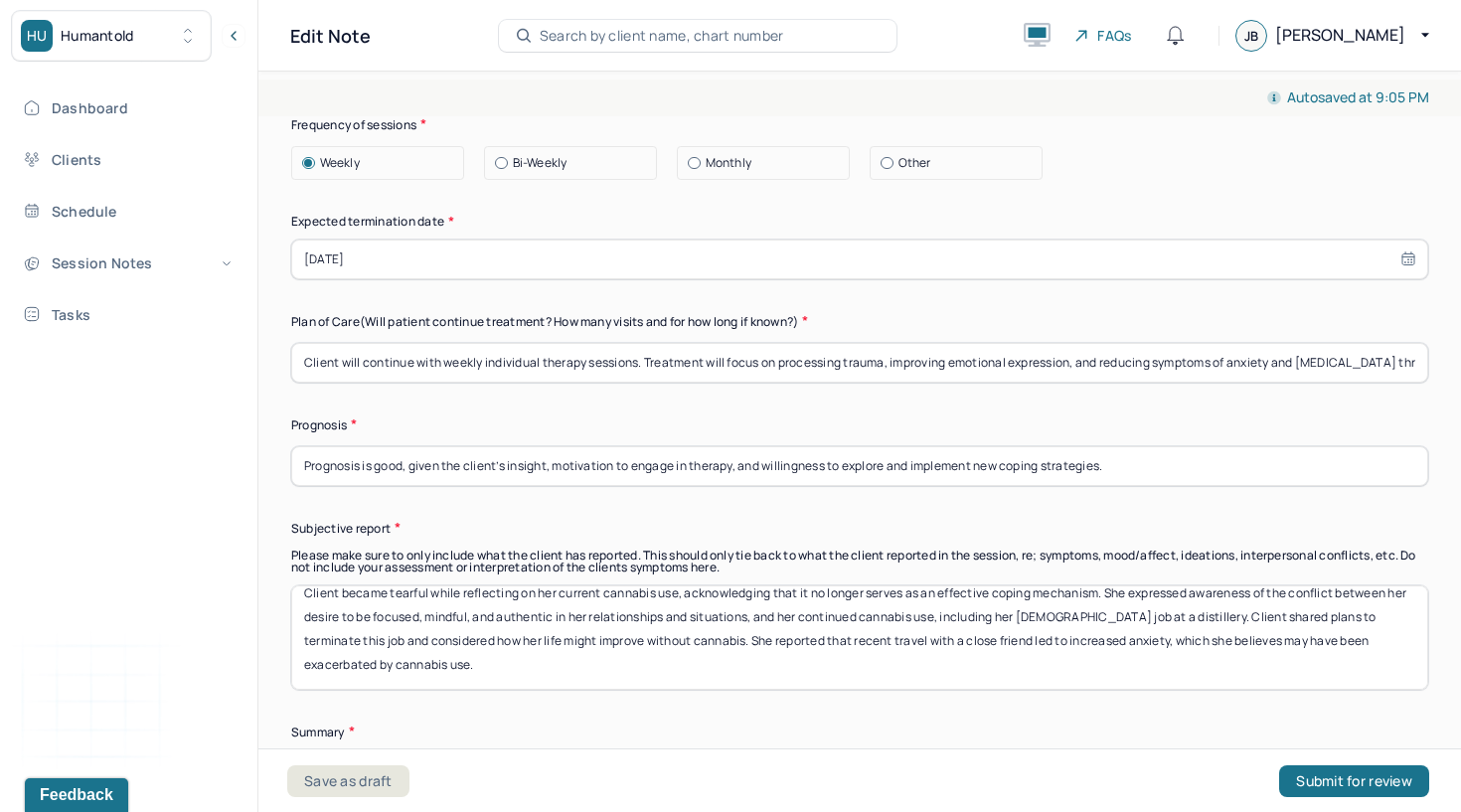scroll, scrollTop: 16, scrollLeft: 0, axis: vertical 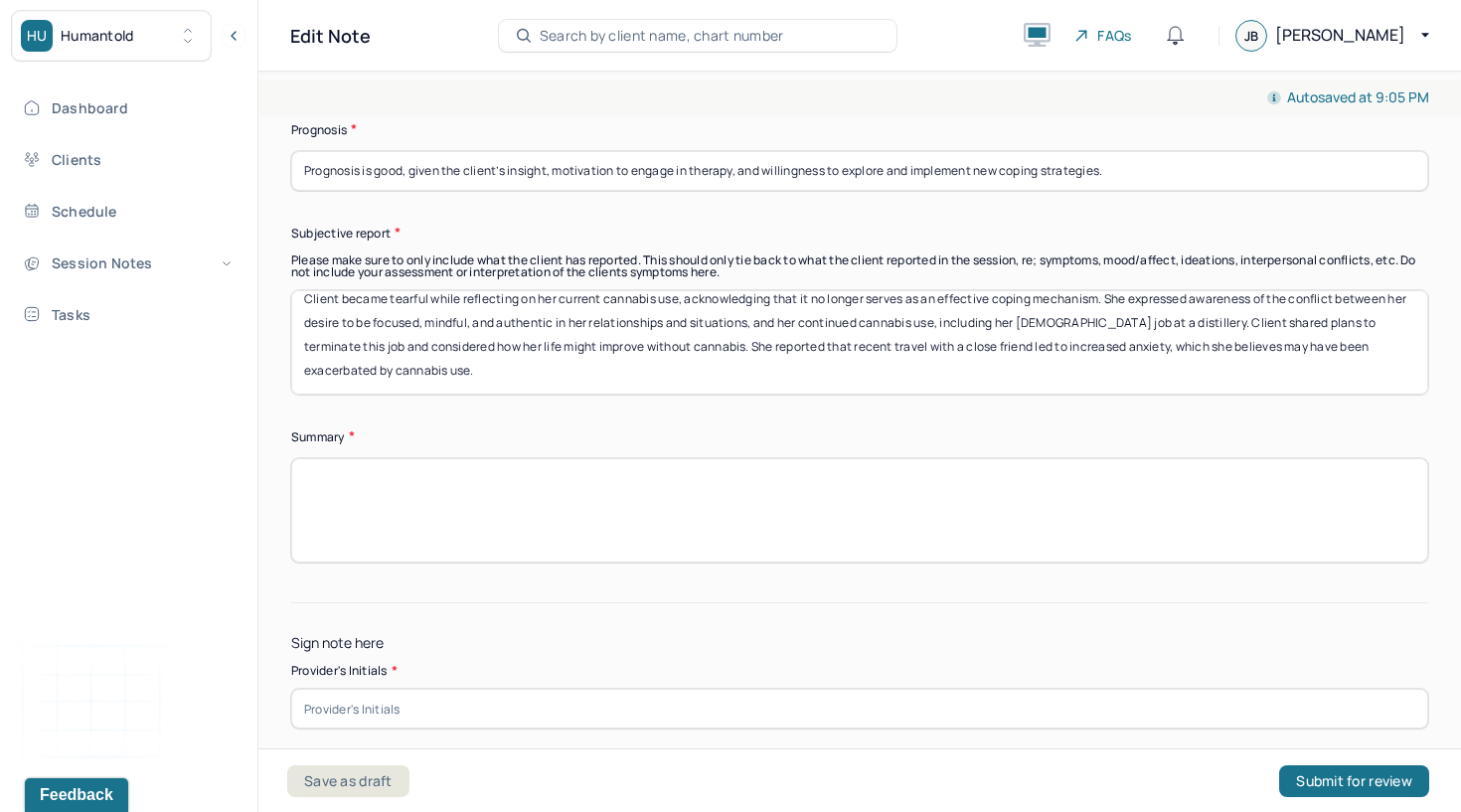 type on "Client became tearful while reflecting on her current cannabis use, acknowledging that it no longer serves as an effective coping mechanism. She expressed awareness of the conflict between her desire to be focused, mindful, and authentic in her relationships and situations, and her continued cannabis use, including her [DEMOGRAPHIC_DATA] job at a distillery. Client shared plans to terminate this job and considered how her life might improve without cannabis. She reported that recent travel with a close friend led to increased anxiety, which she believes may have been exacerbated by cannabis use." 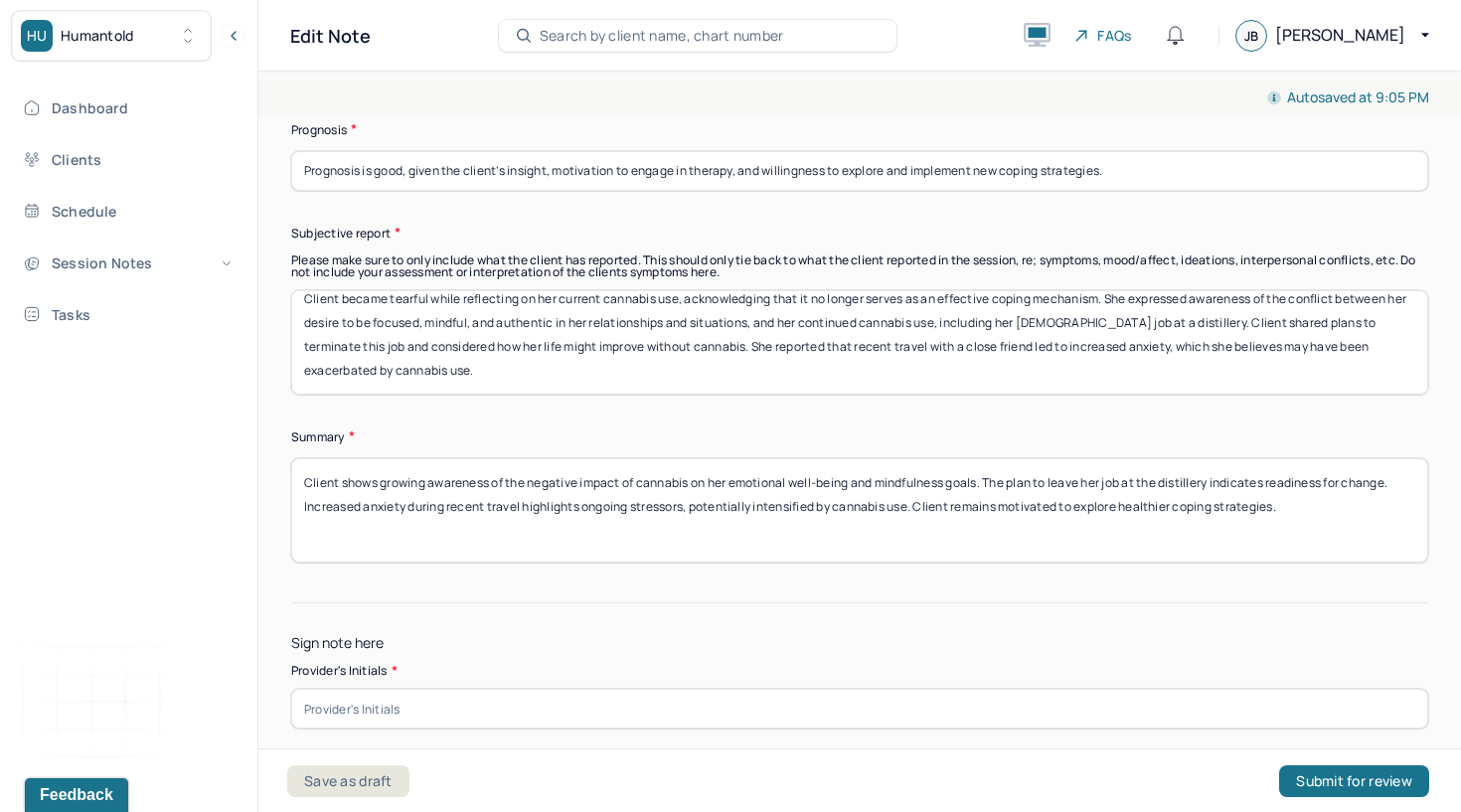 scroll, scrollTop: 6211, scrollLeft: 0, axis: vertical 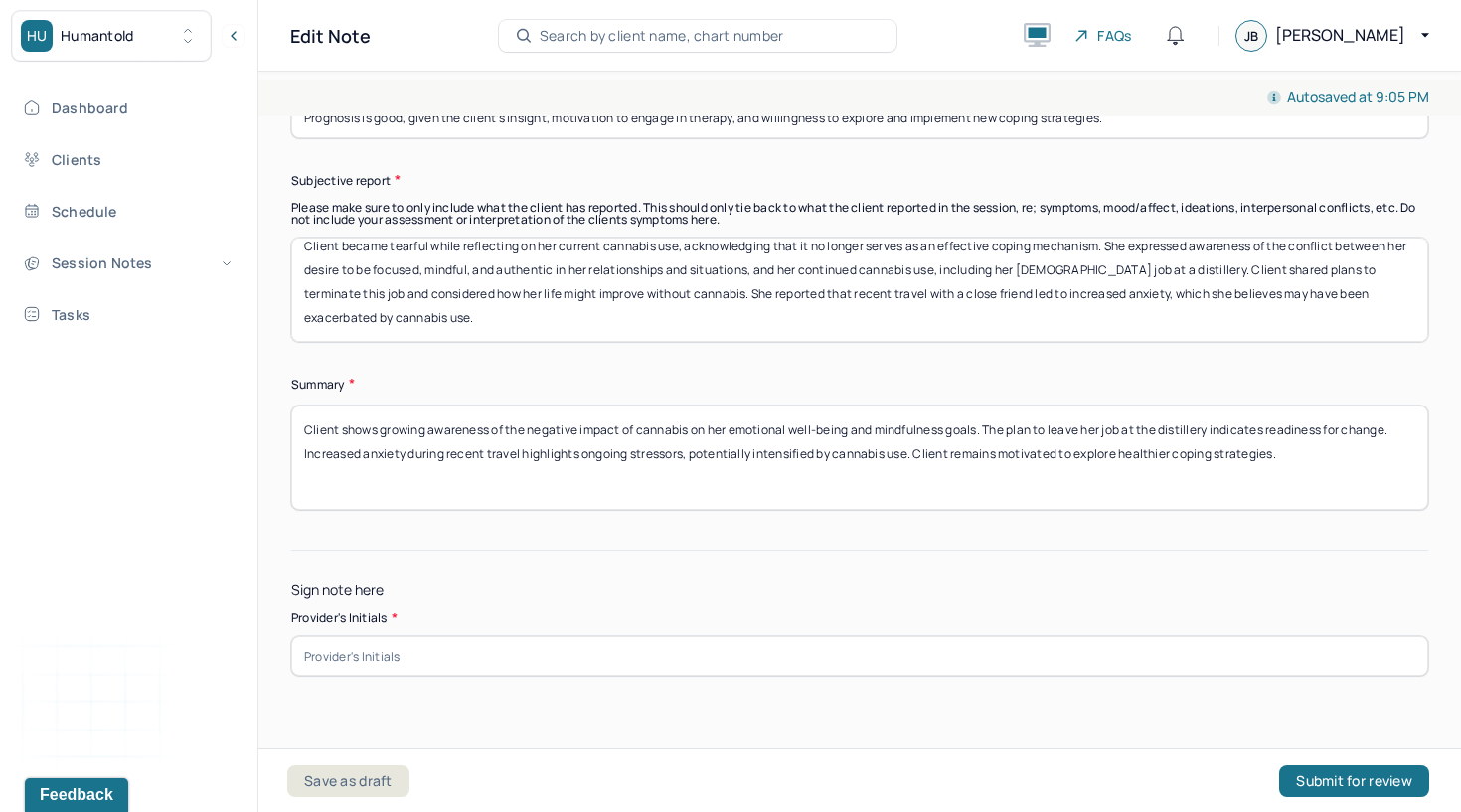 type on "Client shows growing awareness of the negative impact of cannabis on her emotional well-being and mindfulness goals. The plan to leave her job at the distillery indicates readiness for change. Increased anxiety during recent travel highlights ongoing stressors, potentially intensified by cannabis use. Client remains motivated to explore healthier coping strategies." 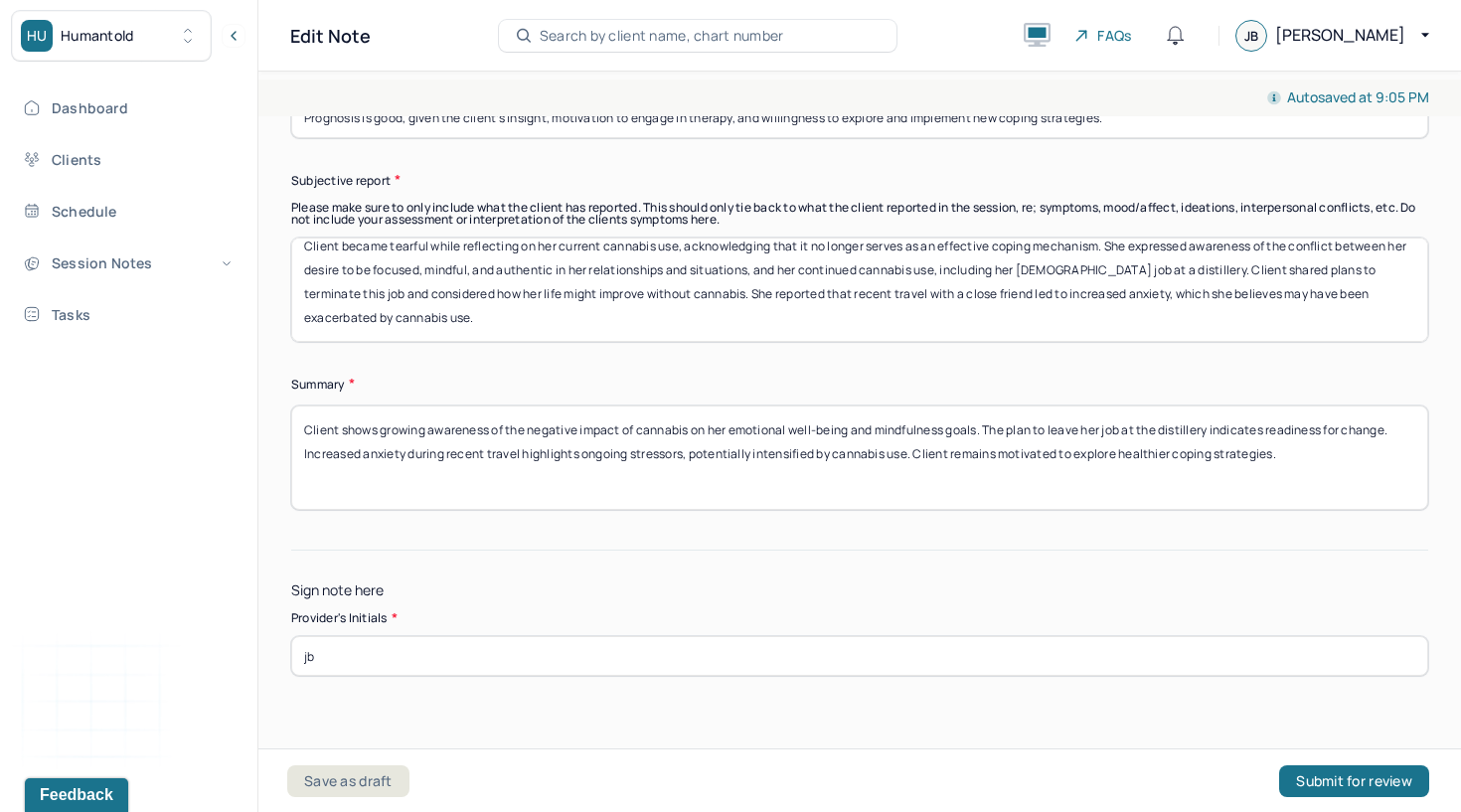type on "jb" 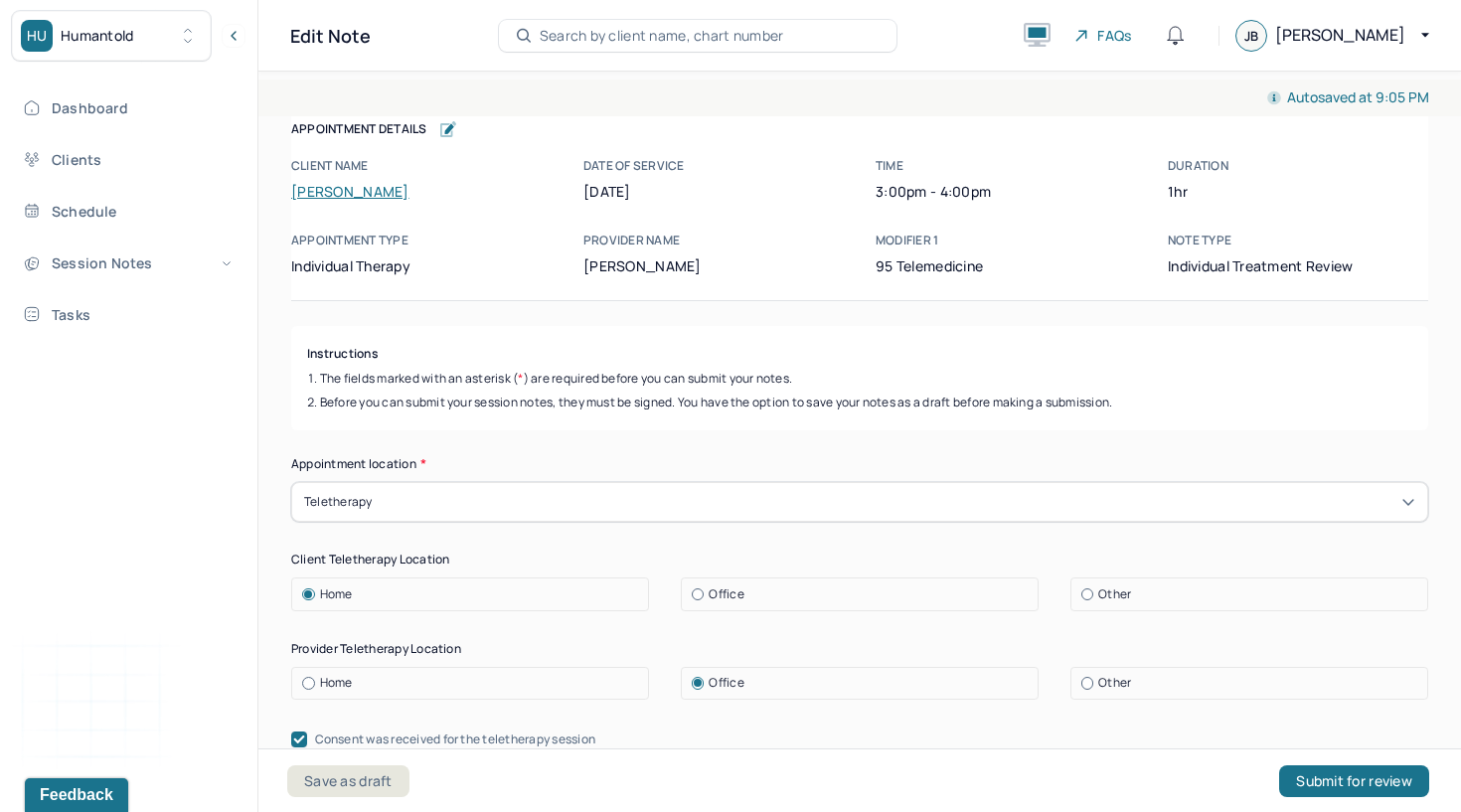 scroll, scrollTop: 0, scrollLeft: 0, axis: both 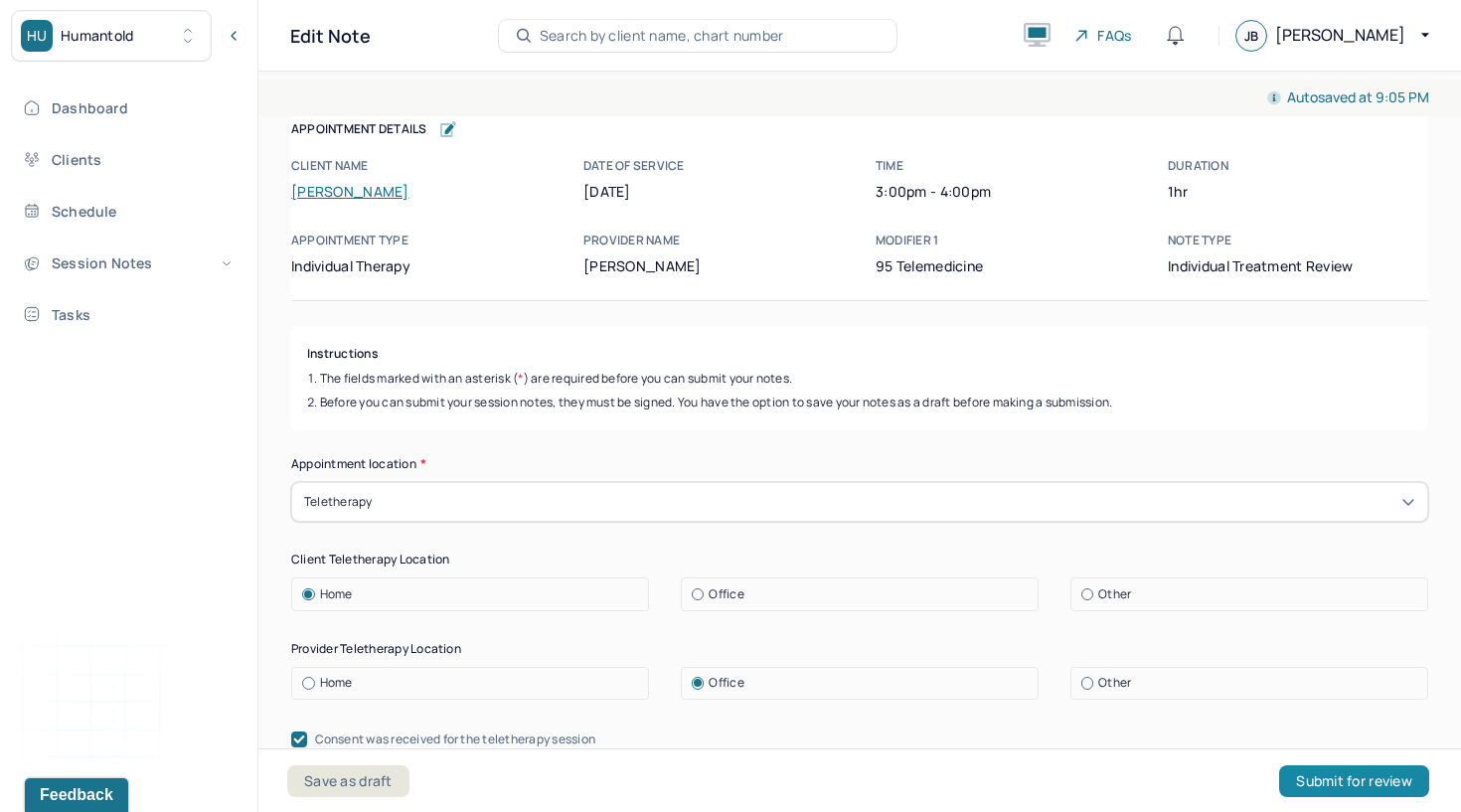 click on "Submit for review" at bounding box center [1354, 781] 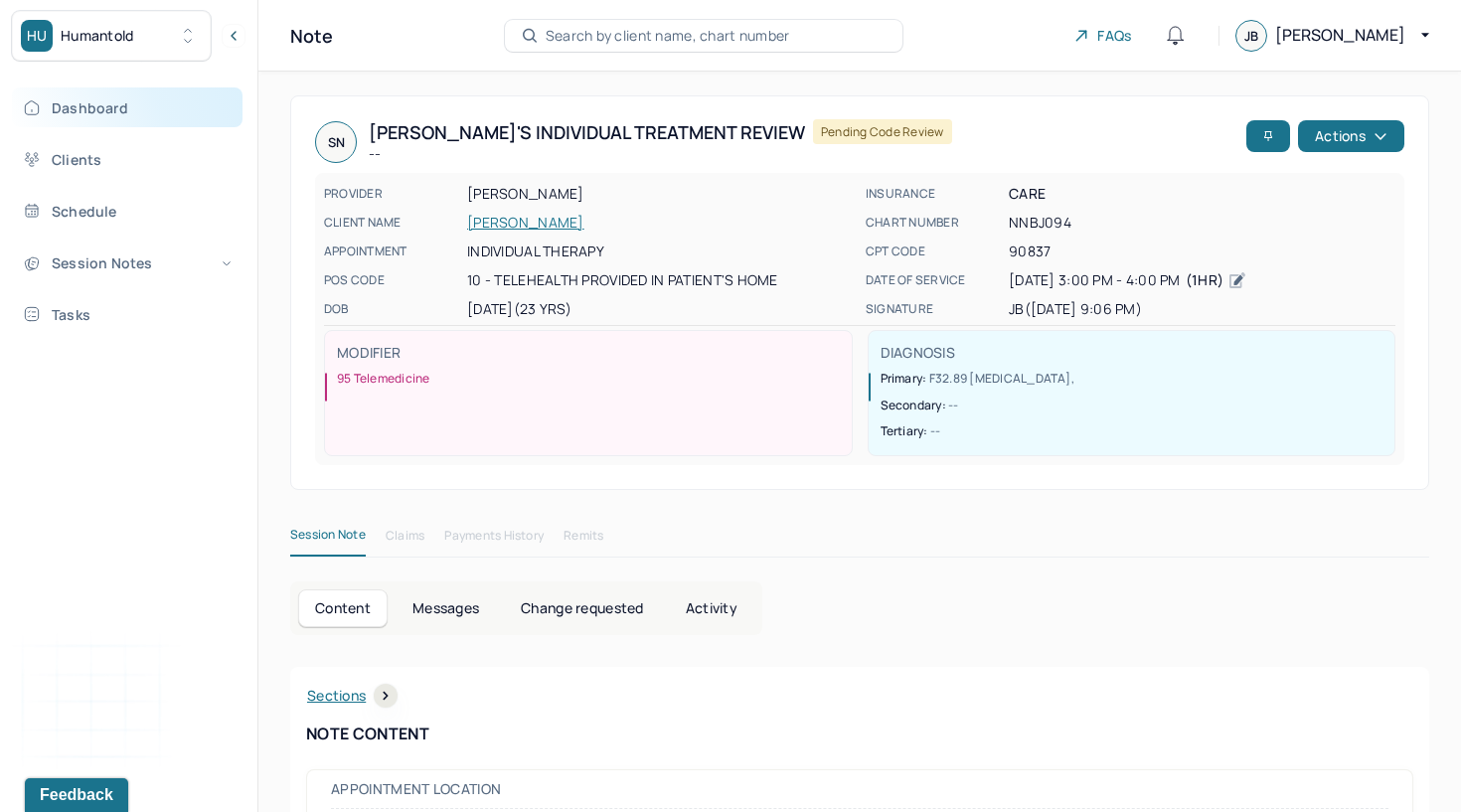 click on "Dashboard" at bounding box center (127, 107) 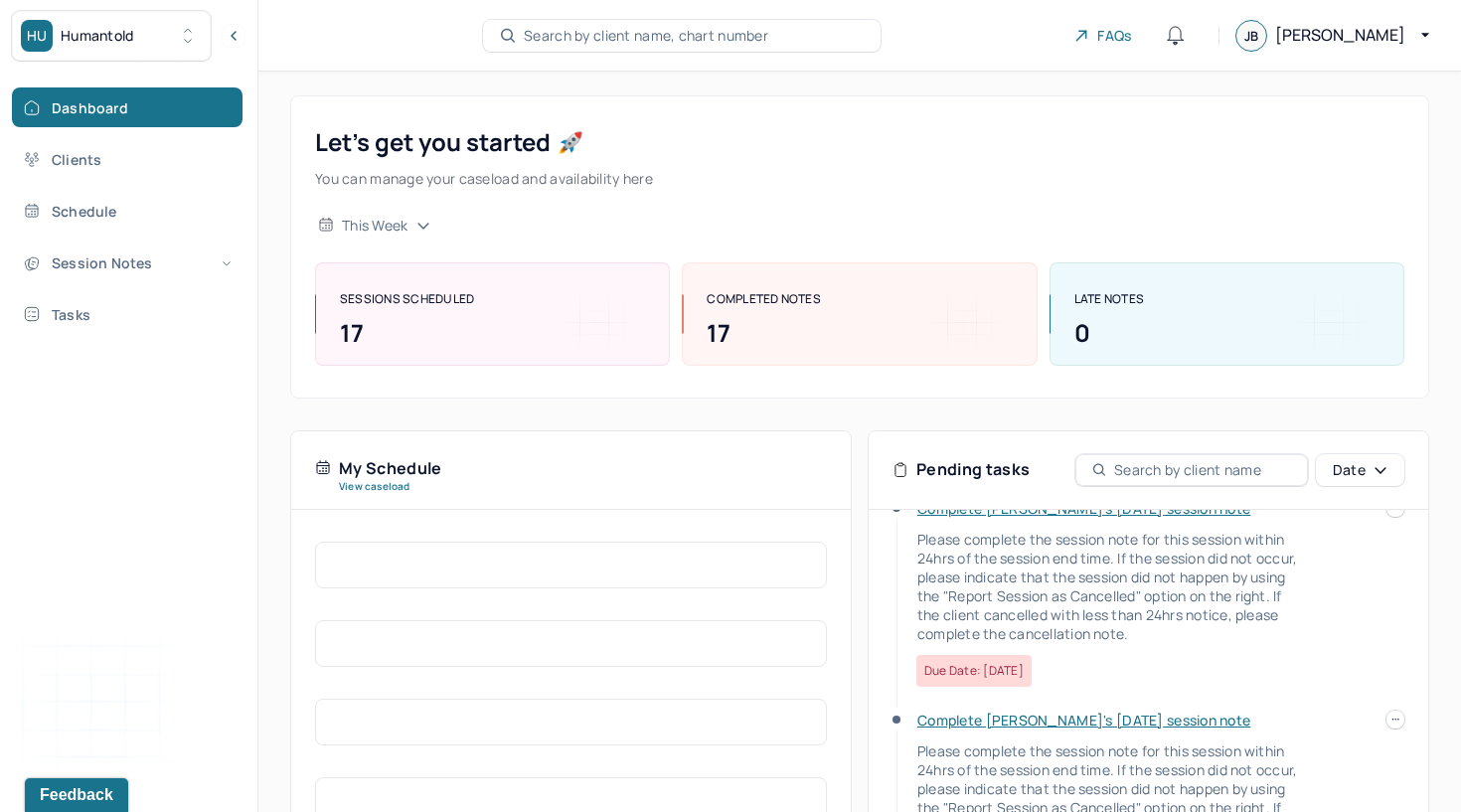 scroll, scrollTop: 43, scrollLeft: 0, axis: vertical 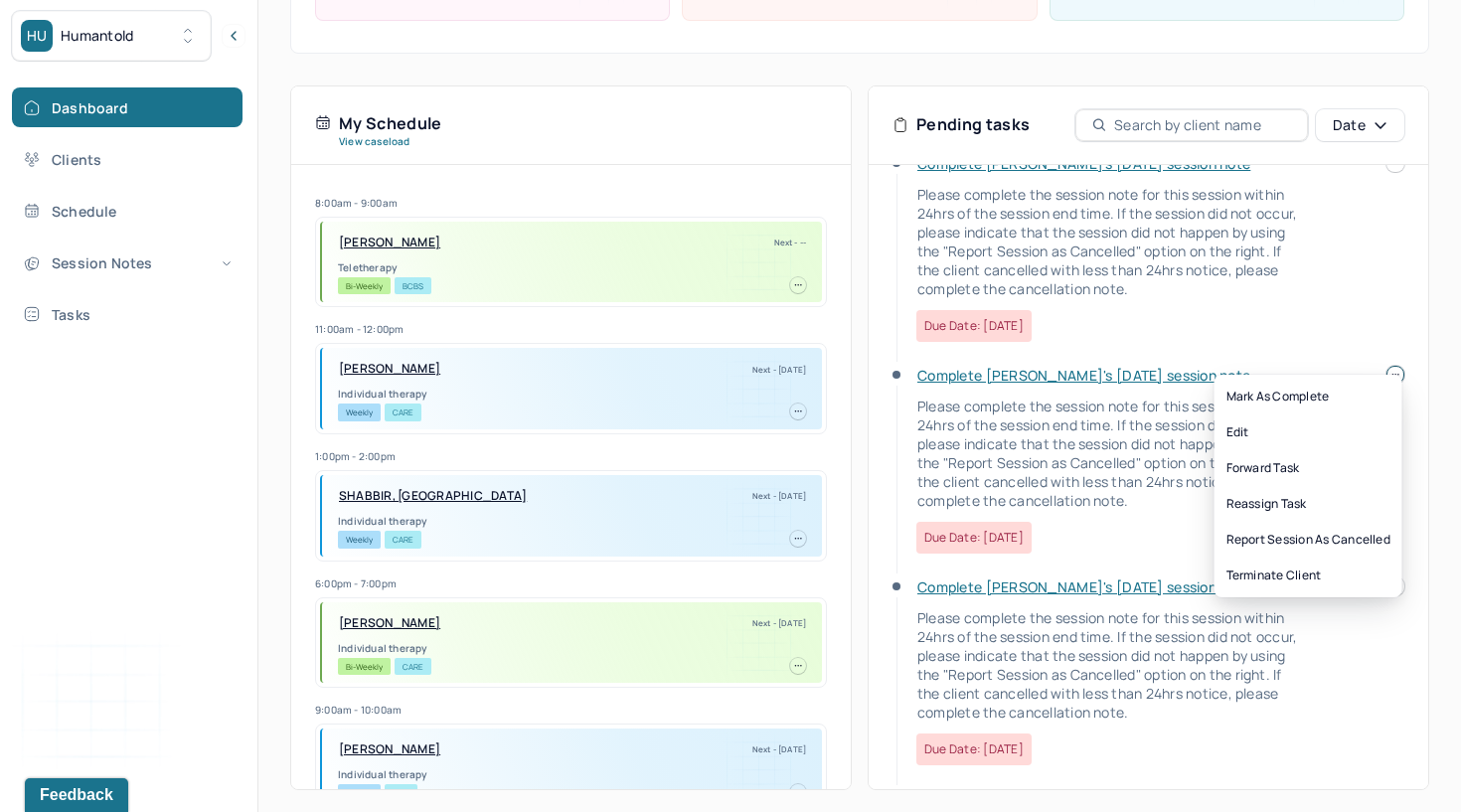 click on "HU Humantold       Dashboard Clients Schedule Session Notes Tasks [PERSON_NAME] provider   Logout   Search by client name, chart number     FAQs     [PERSON_NAME] [PERSON_NAME] Let’s get you started 🚀 You can manage your caseload and availability here   this week   SESSIONS SCHEDULED 17 COMPLETED NOTES 17 LATE NOTES 0 My Schedule View caseload 8:00am - 9:00am   [PERSON_NAME]   Next - -- Teletherapy Bi-Weekly BCBS     11:00am - 12:00pm   [PERSON_NAME]   Next - [DATE] Individual therapy Weekly CARE     1:00pm - 2:00pm   SHABBIR, [GEOGRAPHIC_DATA]   Next - [DATE] Individual therapy Weekly CARE     6:00pm - 7:00pm   [PERSON_NAME]   Next - [DATE] Individual therapy Bi-Weekly CARE     9:00am - 10:00am   [PERSON_NAME]   Next - [DATE] Individual therapy Weekly UHC     12:00pm - 1:00pm   [PERSON_NAME]   Next - [DATE] Individual therapy Weekly BCBS     5:00pm - 6:00pm   [PERSON_NAME]   Next - [DATE] Individual therapy Bi-Weekly CARE     5:00pm - 6:00pm   [PERSON_NAME]" at bounding box center [730, 235] 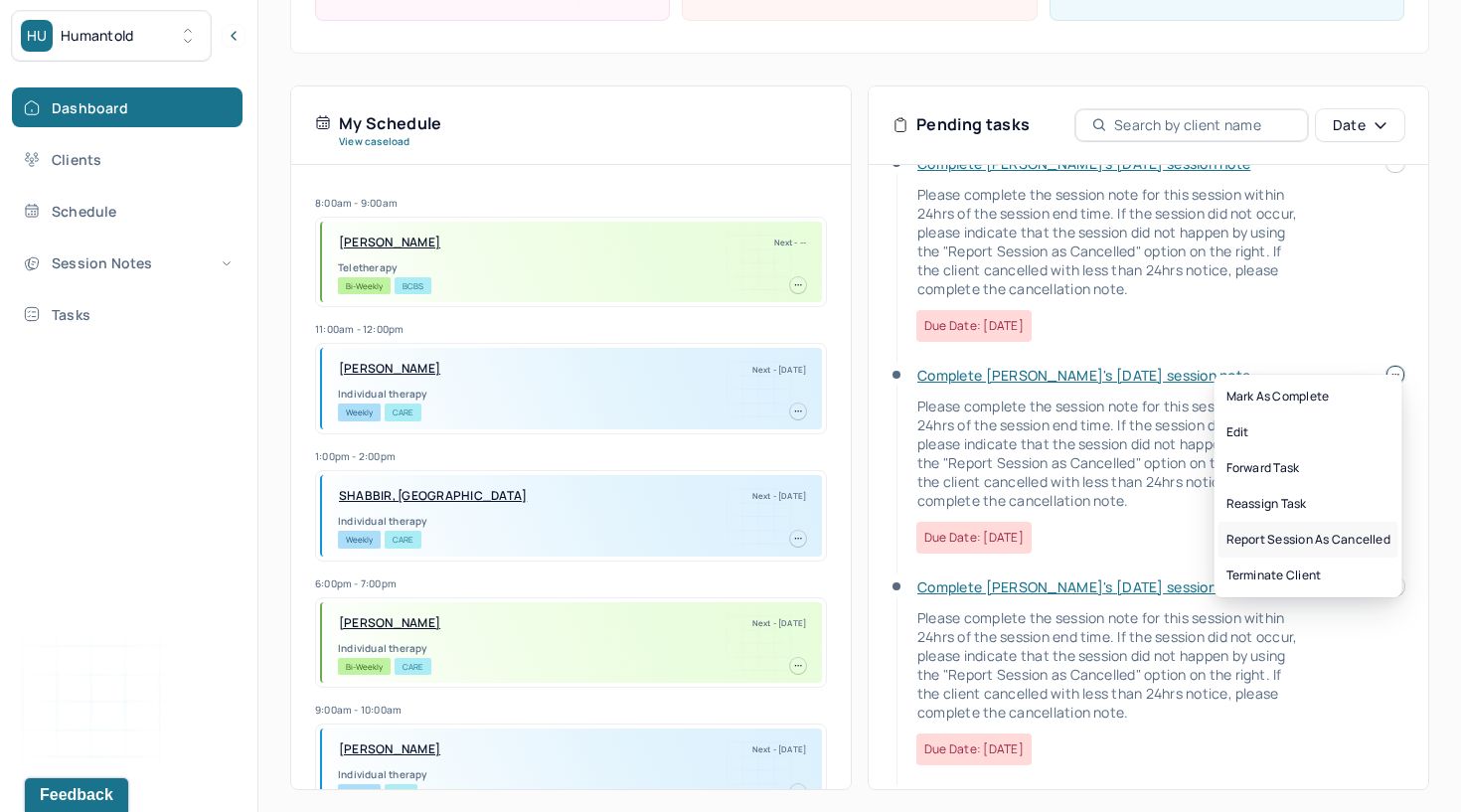 click on "Report session as cancelled" at bounding box center [1308, 540] 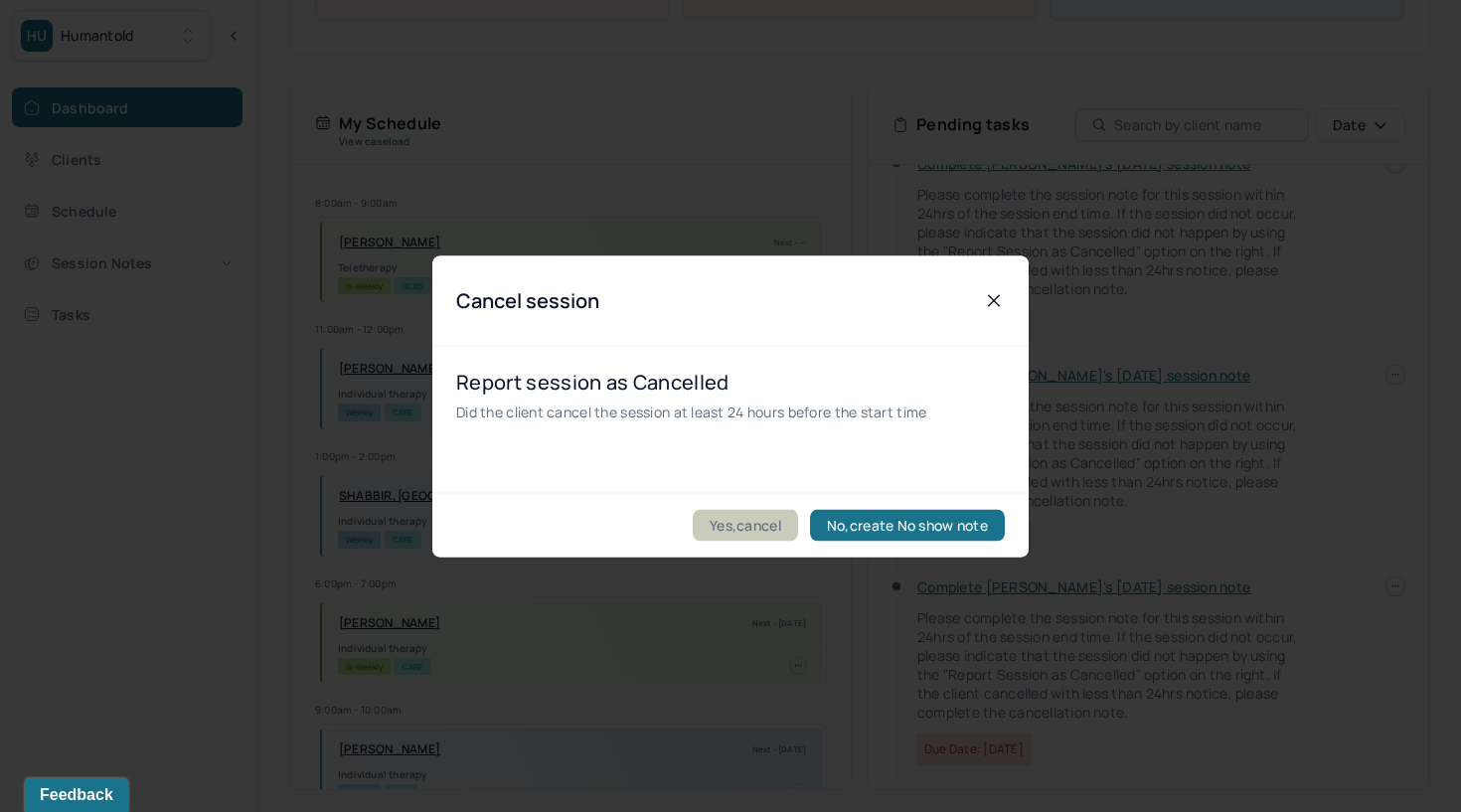 click on "Yes,cancel" at bounding box center (745, 525) 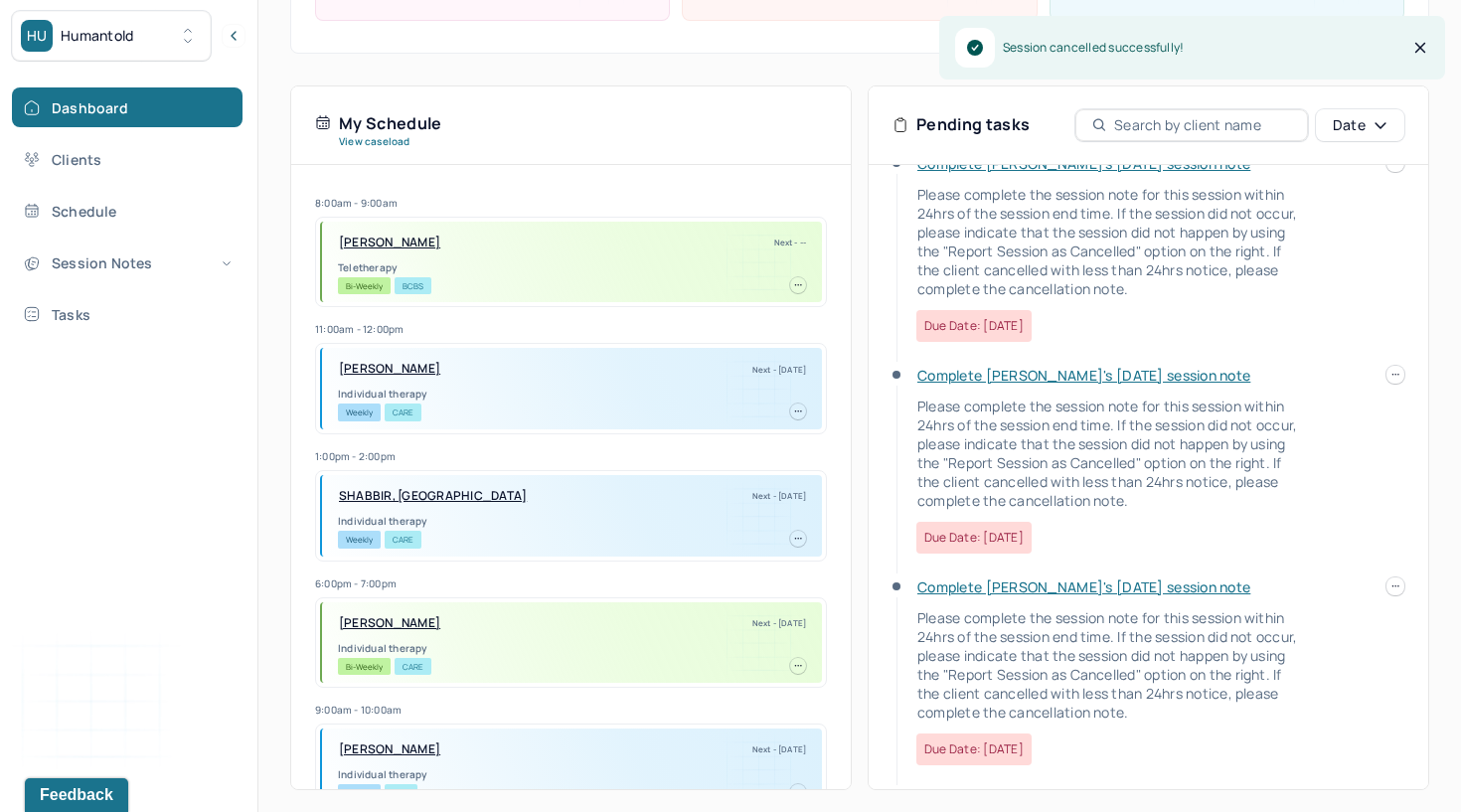 scroll, scrollTop: 0, scrollLeft: 0, axis: both 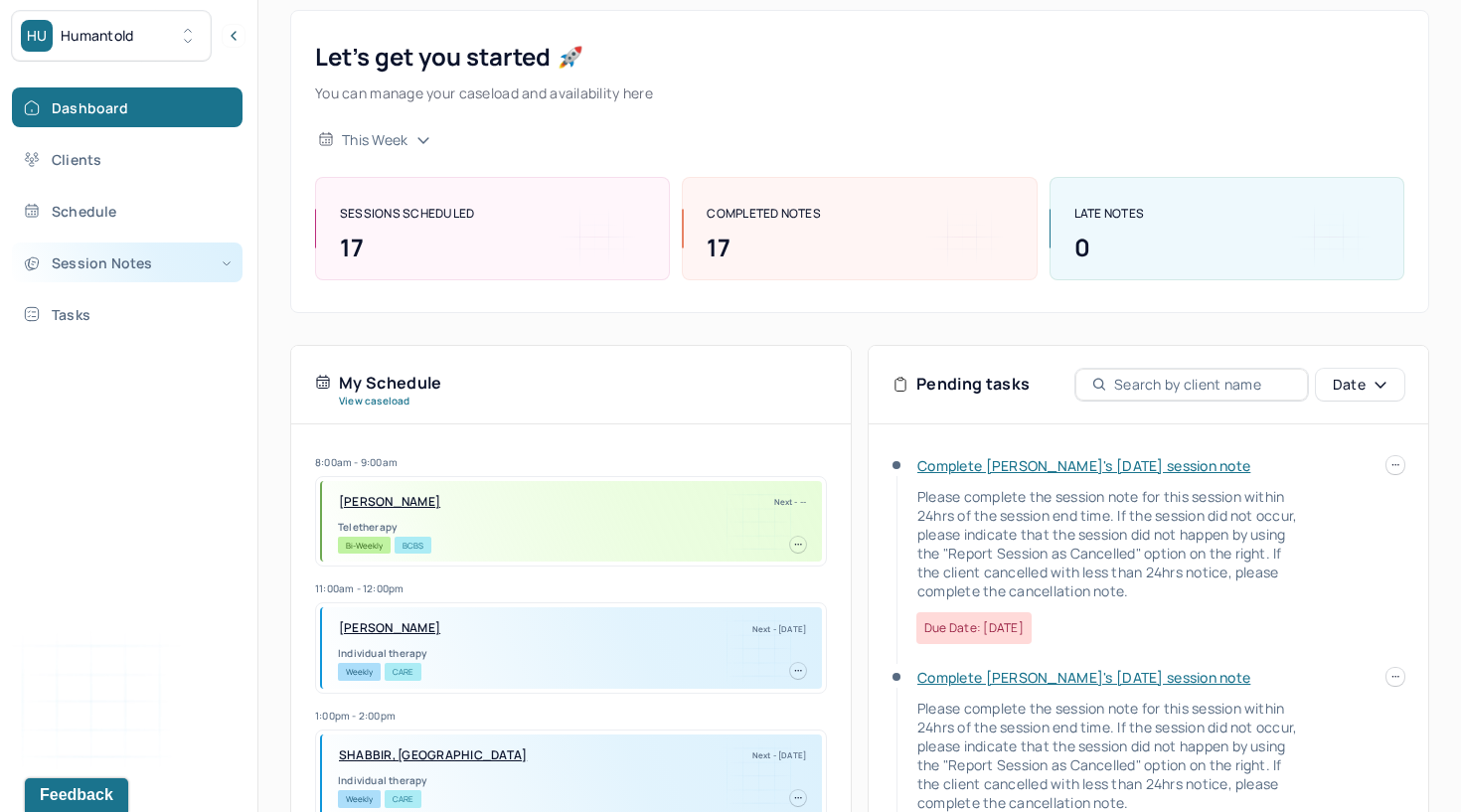 click on "Session Notes" at bounding box center (127, 262) 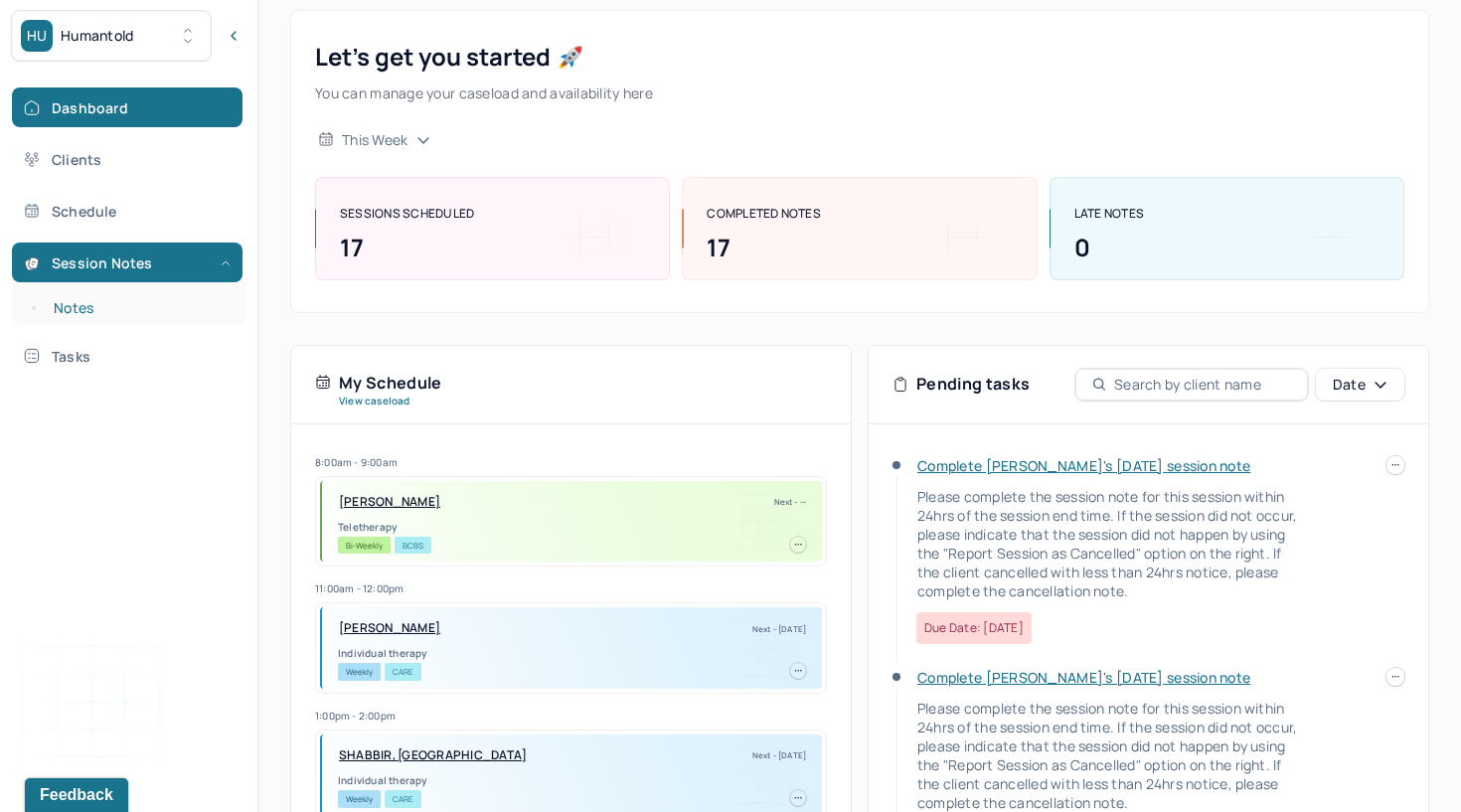 click on "Notes" at bounding box center (138, 308) 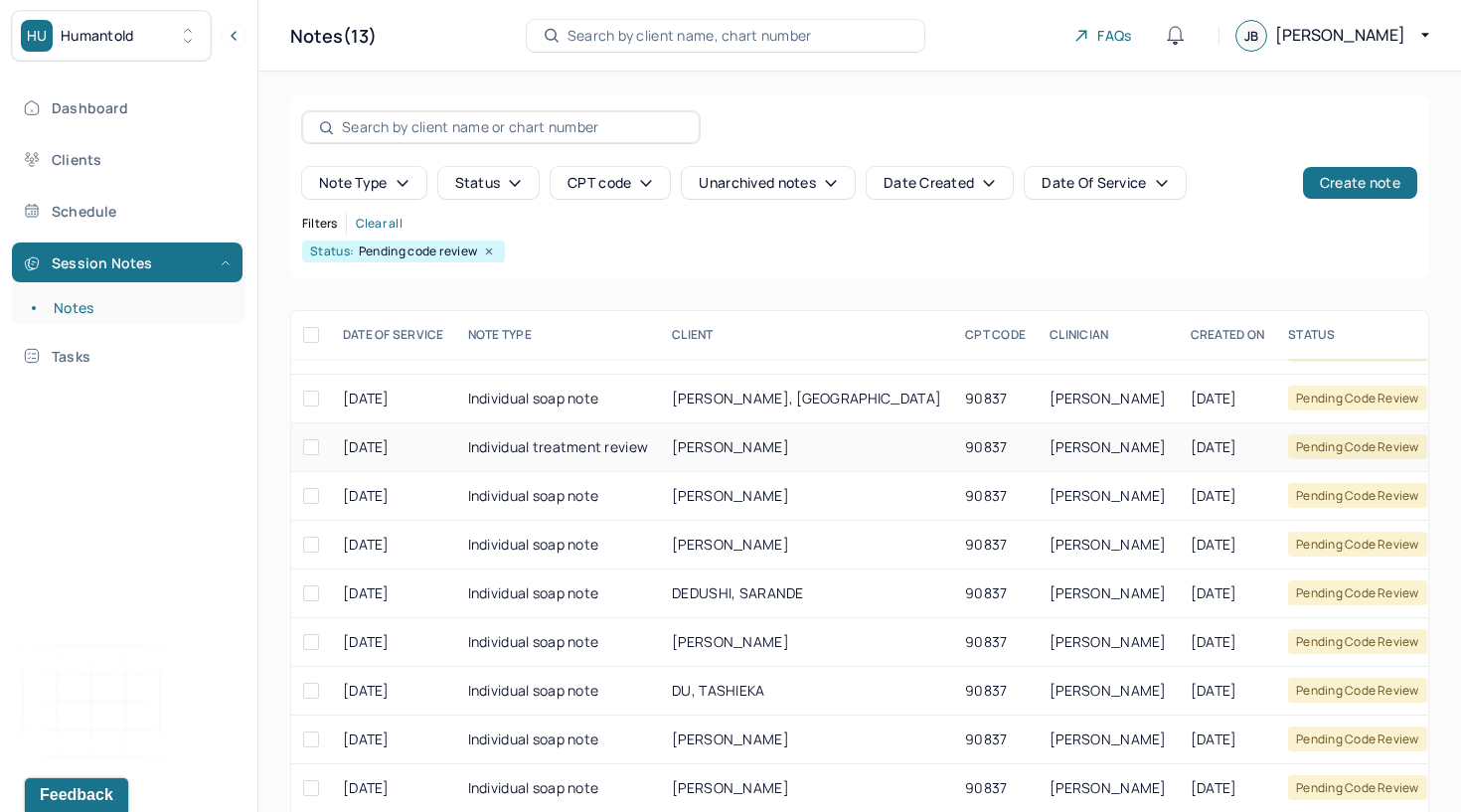 scroll, scrollTop: 33, scrollLeft: 0, axis: vertical 